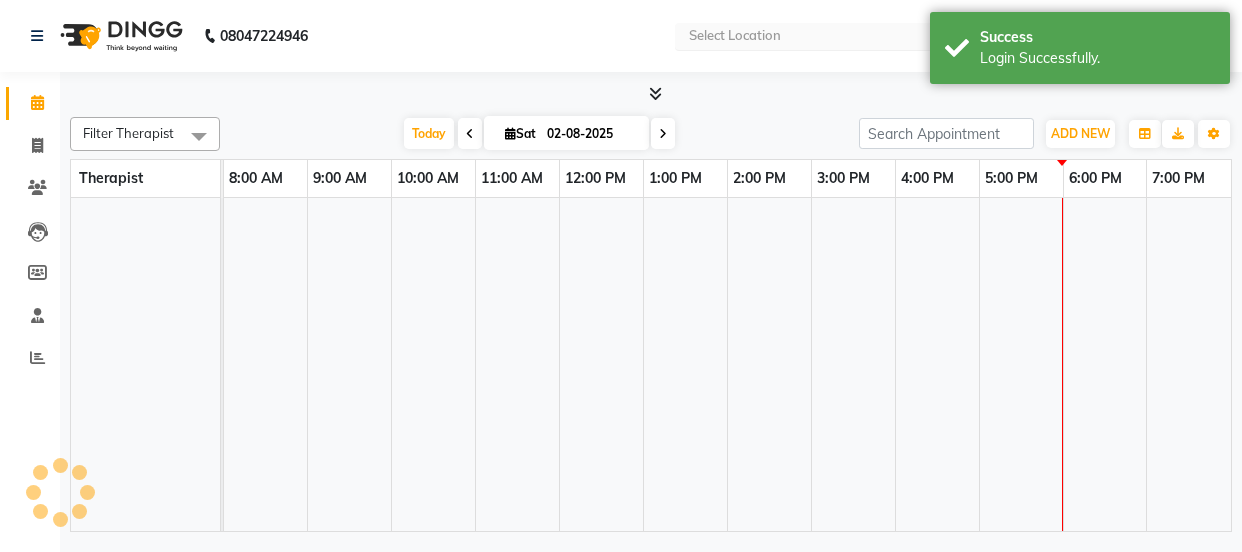 select on "en" 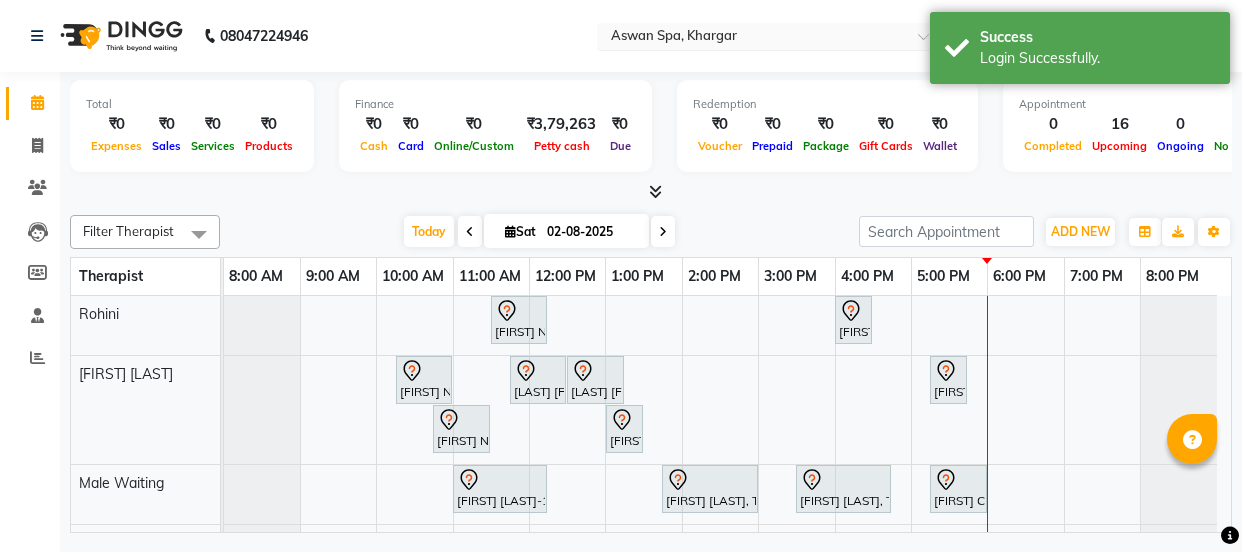 click at bounding box center (752, 38) 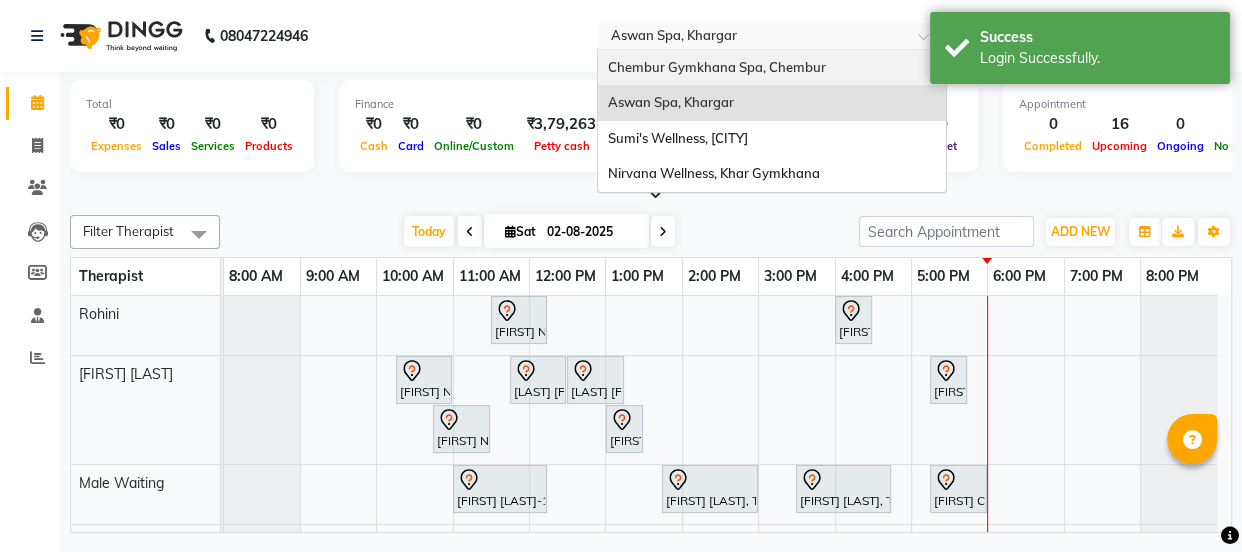 click on "Chembur Gymkhana Spa, Chembur" at bounding box center [717, 67] 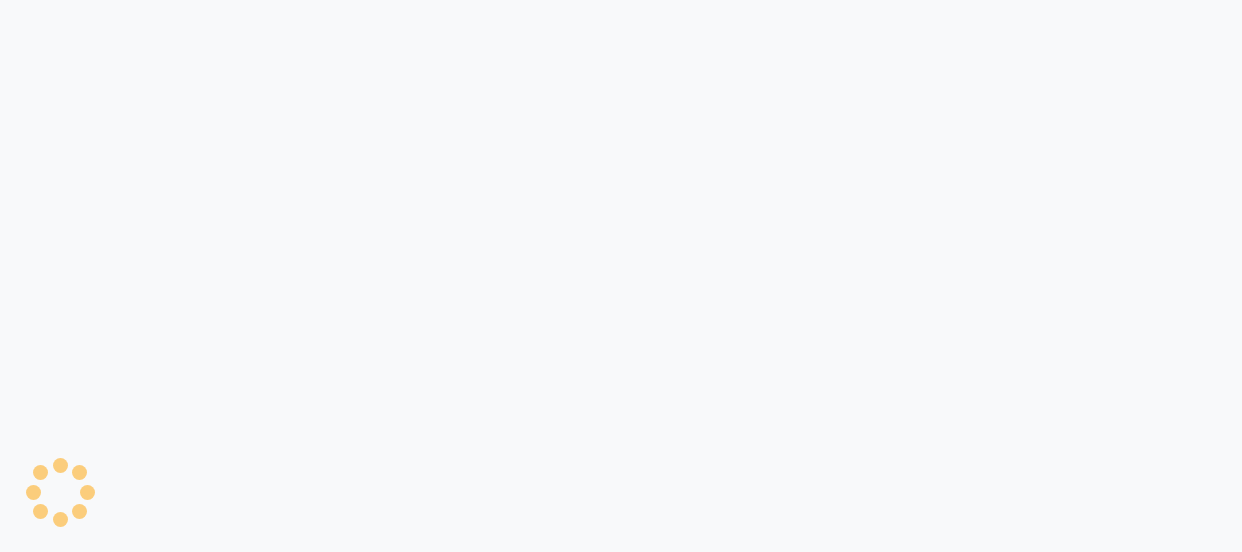scroll, scrollTop: 0, scrollLeft: 0, axis: both 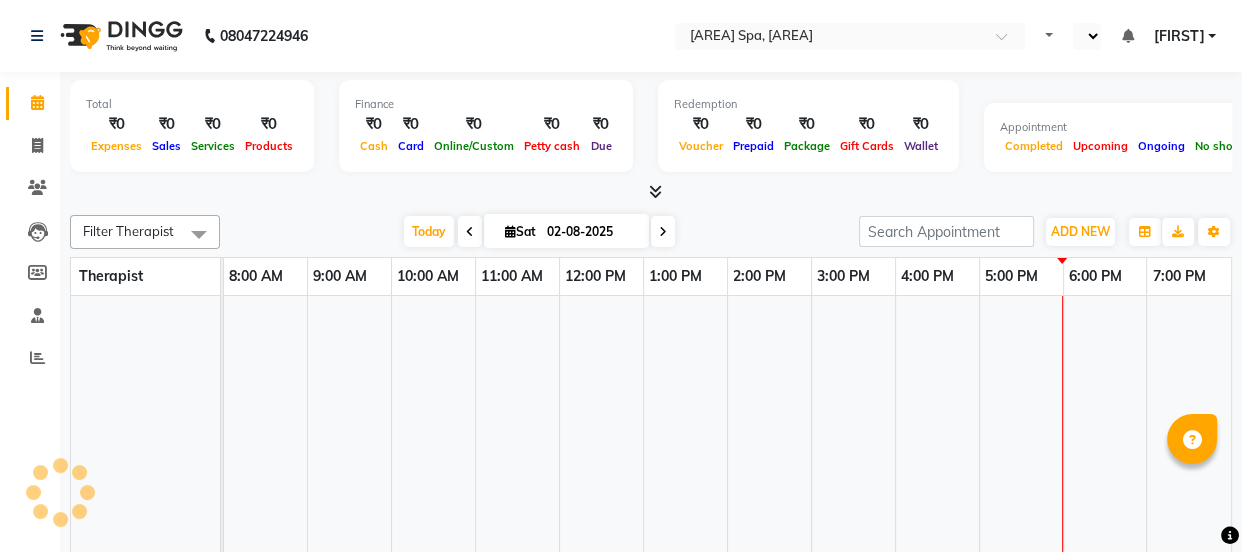 select on "en" 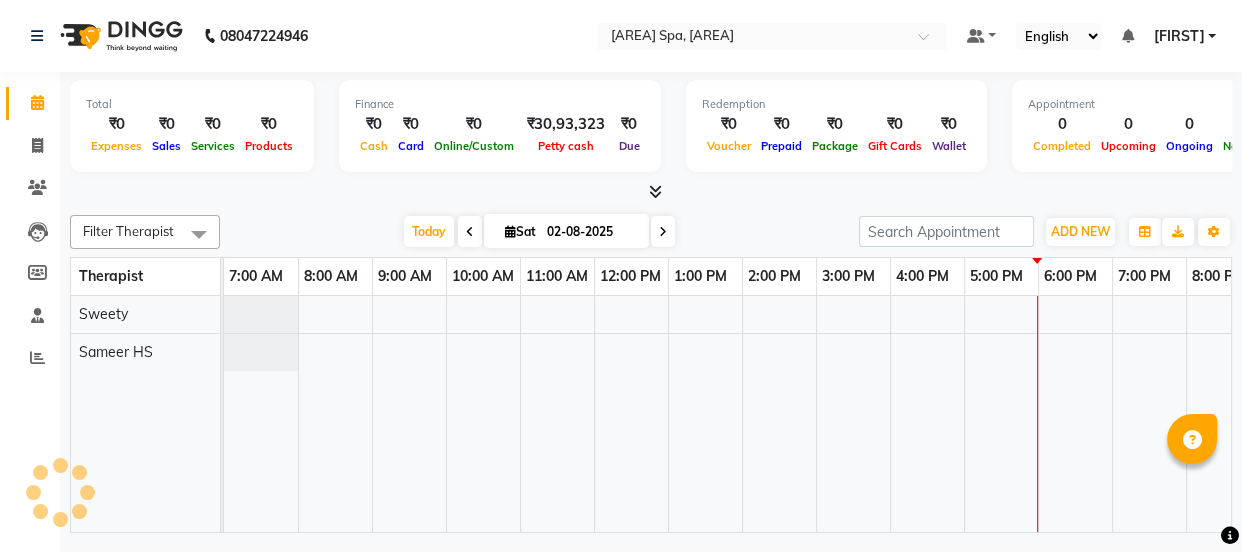 scroll, scrollTop: 0, scrollLeft: 0, axis: both 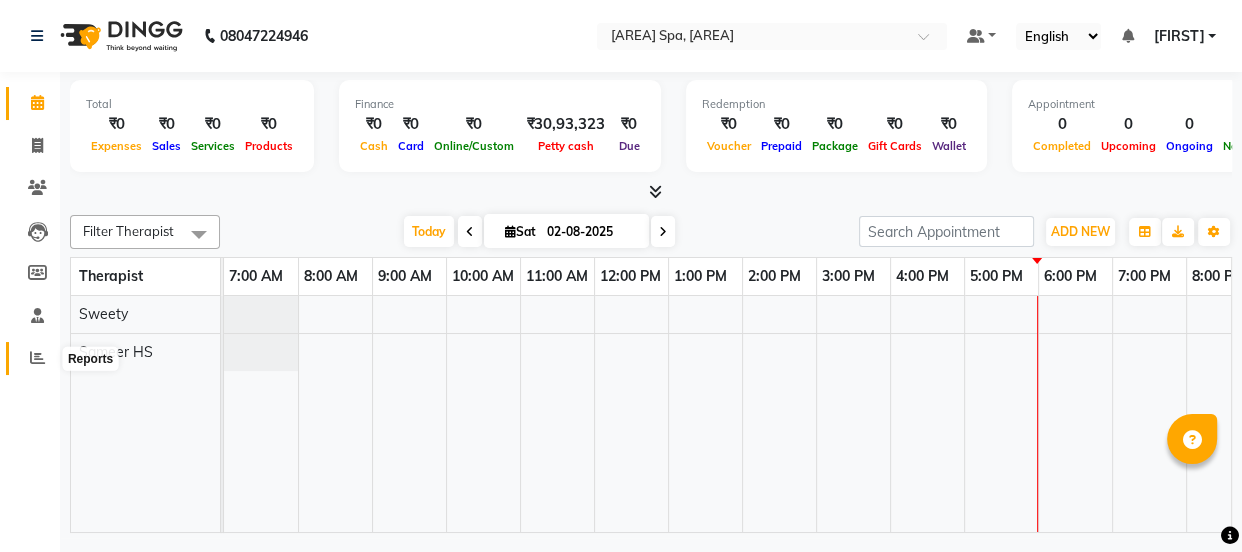 click 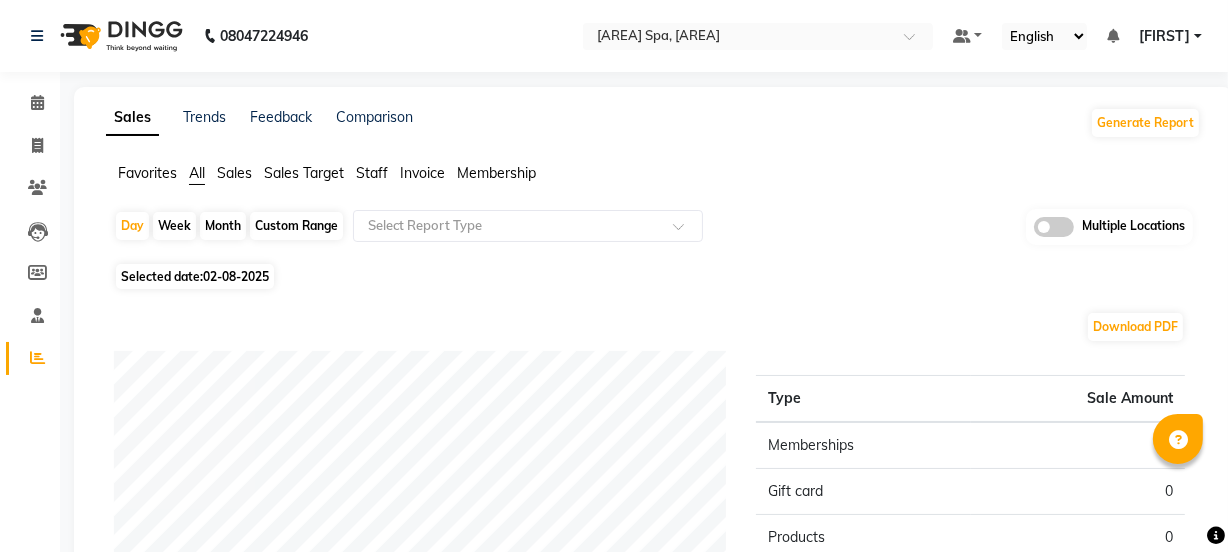 click on "Custom Range" 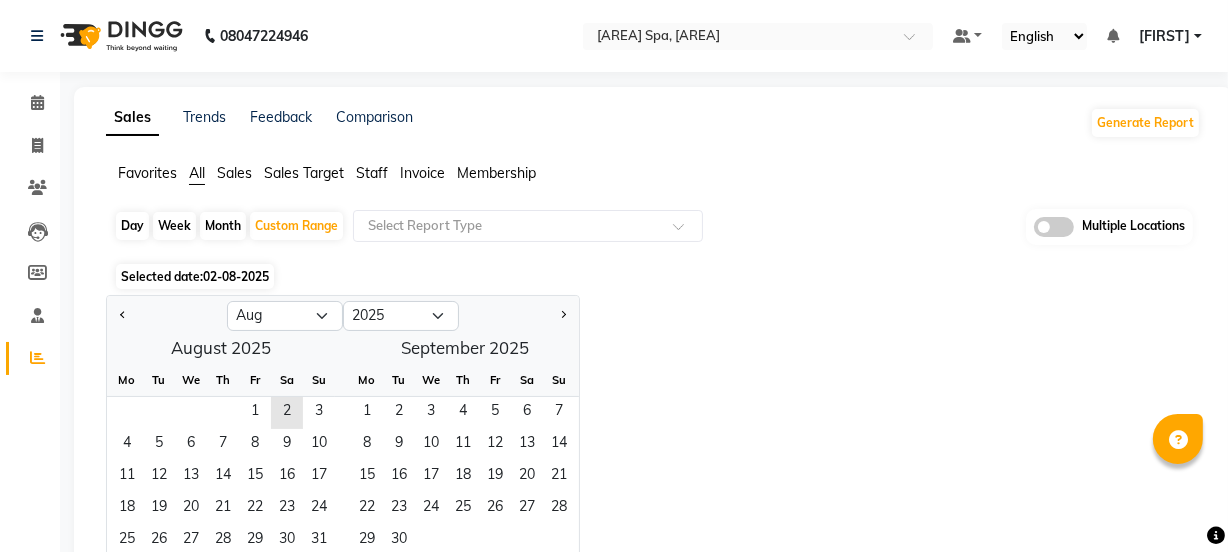 click on "Invoice" 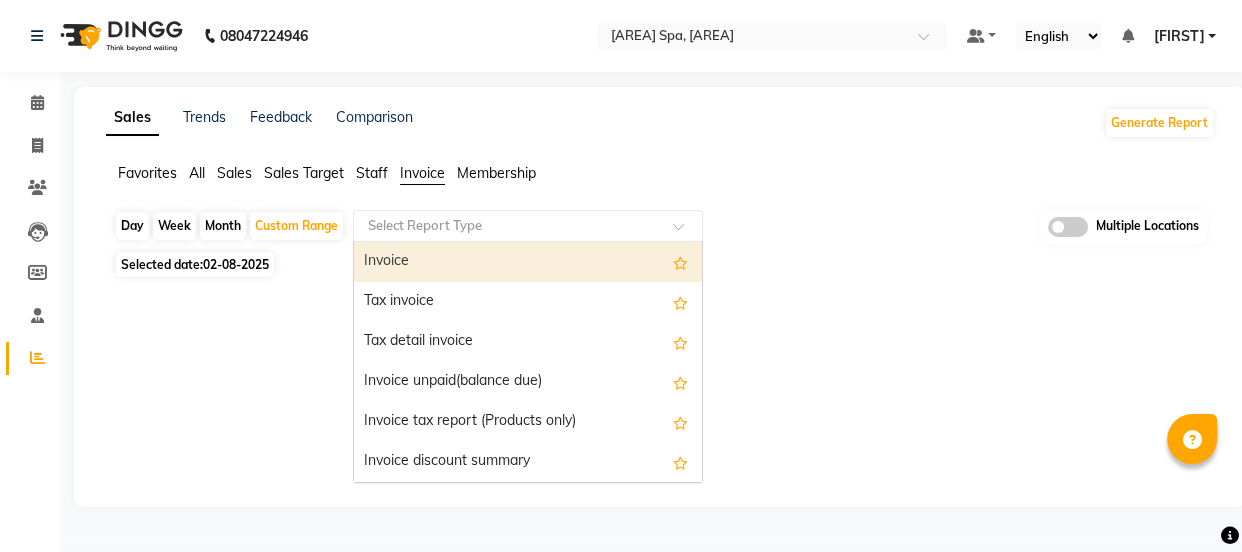 click 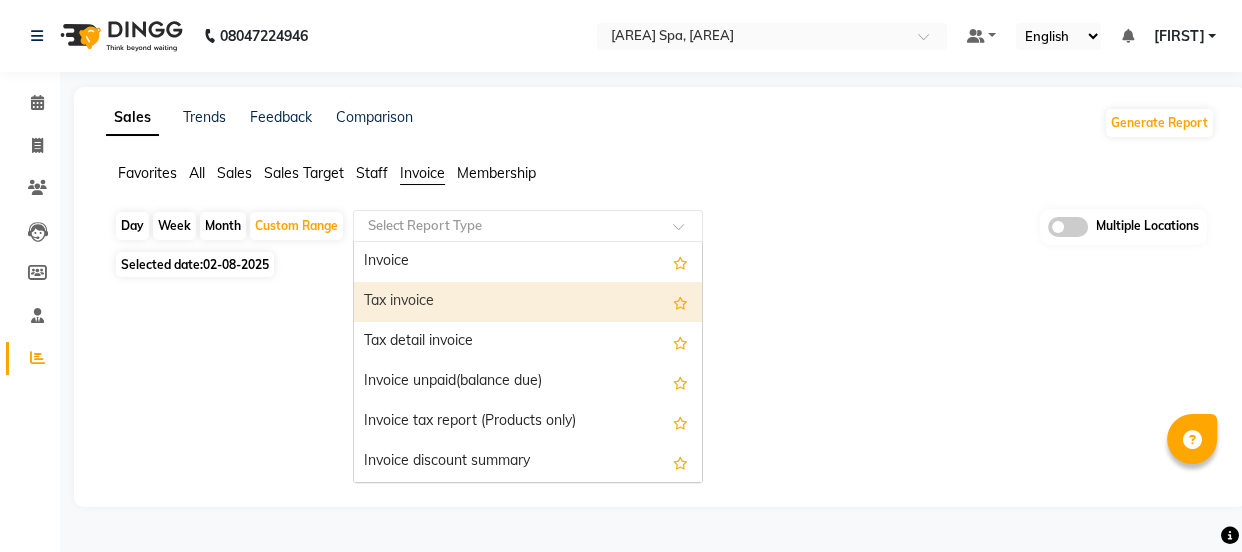 click on "Tax invoice" at bounding box center [528, 302] 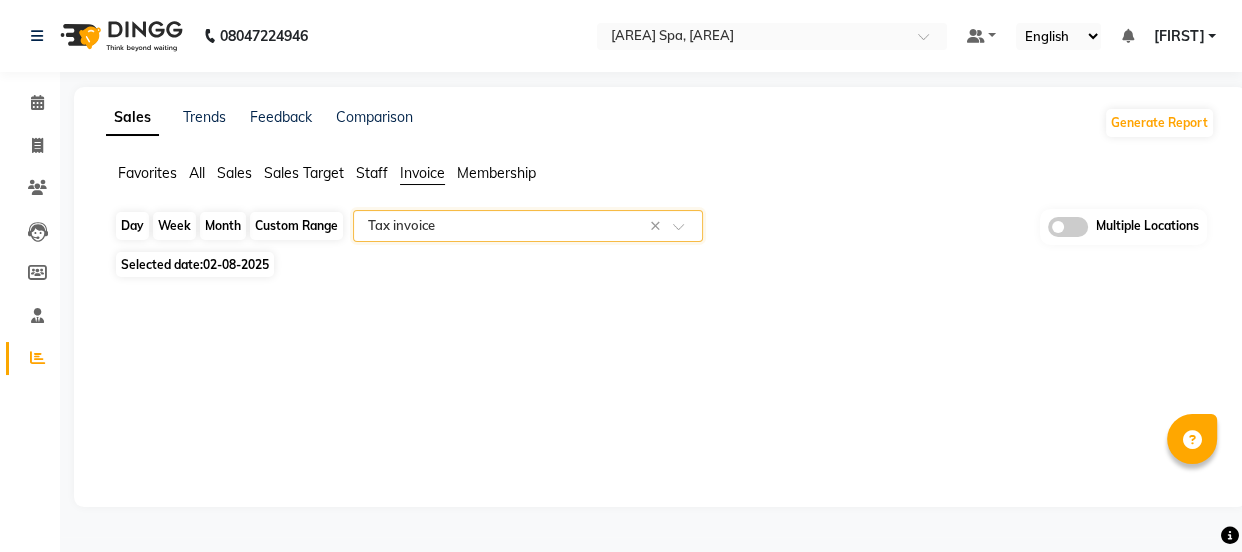 click on "Custom Range" 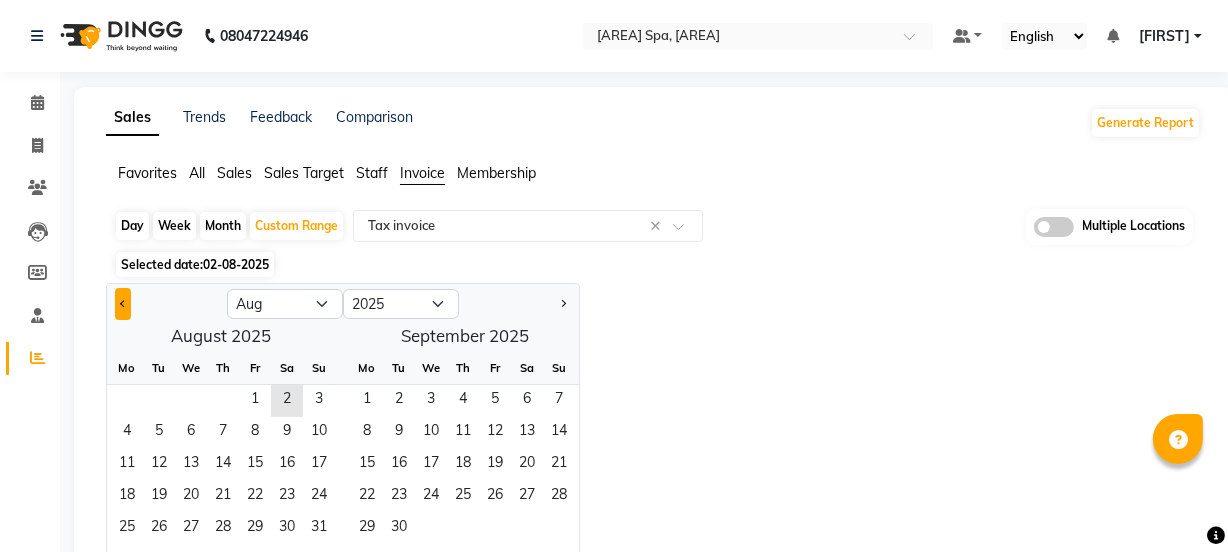 click 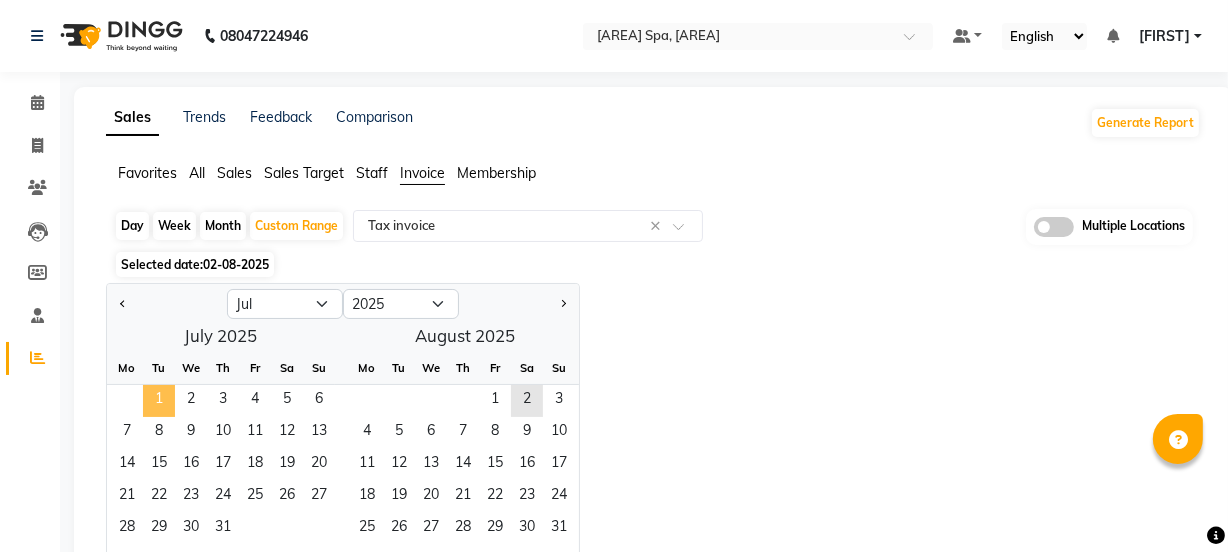 click on "1" 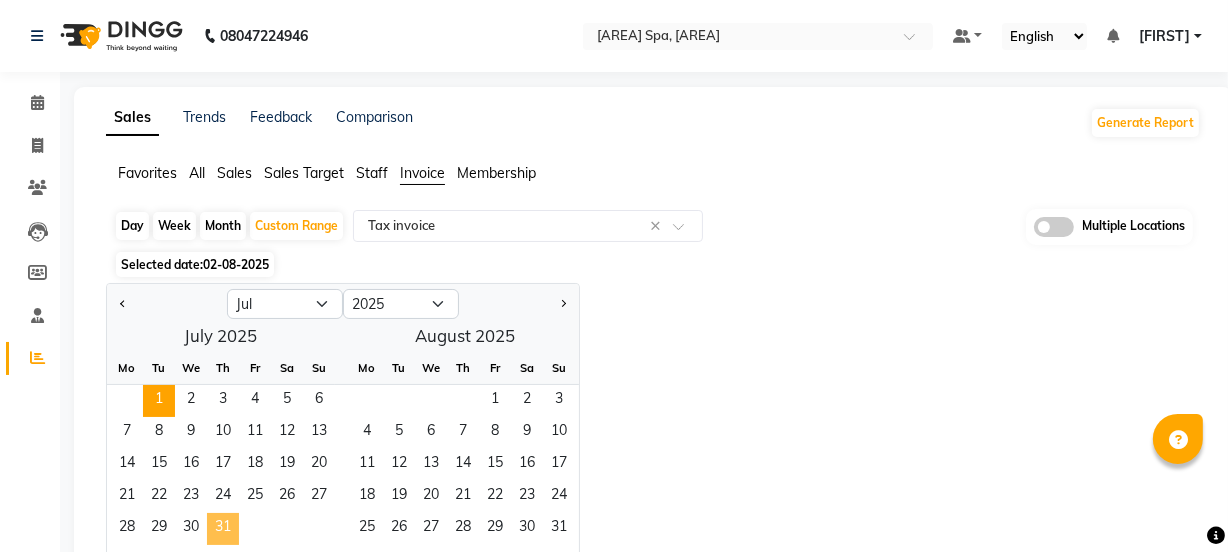 click on "31" 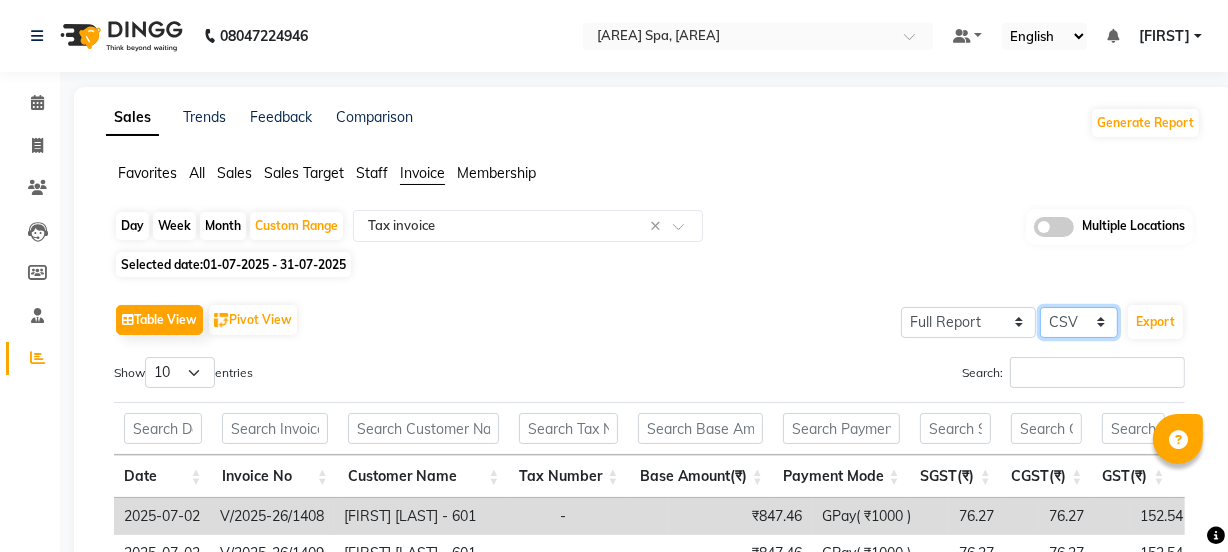 click on "Select CSV PDF" 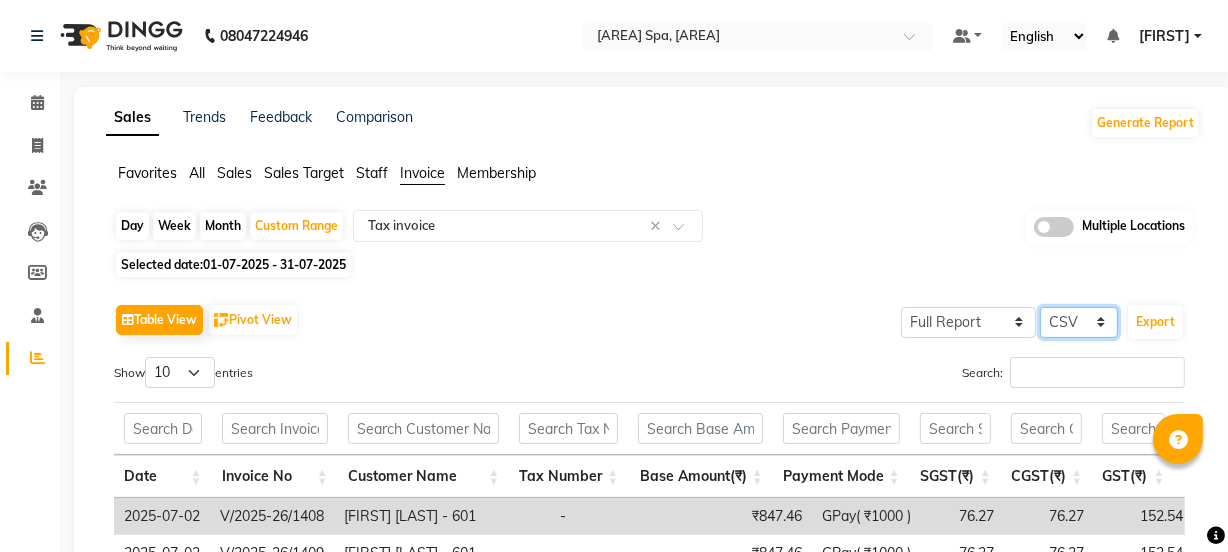 select on "pdf" 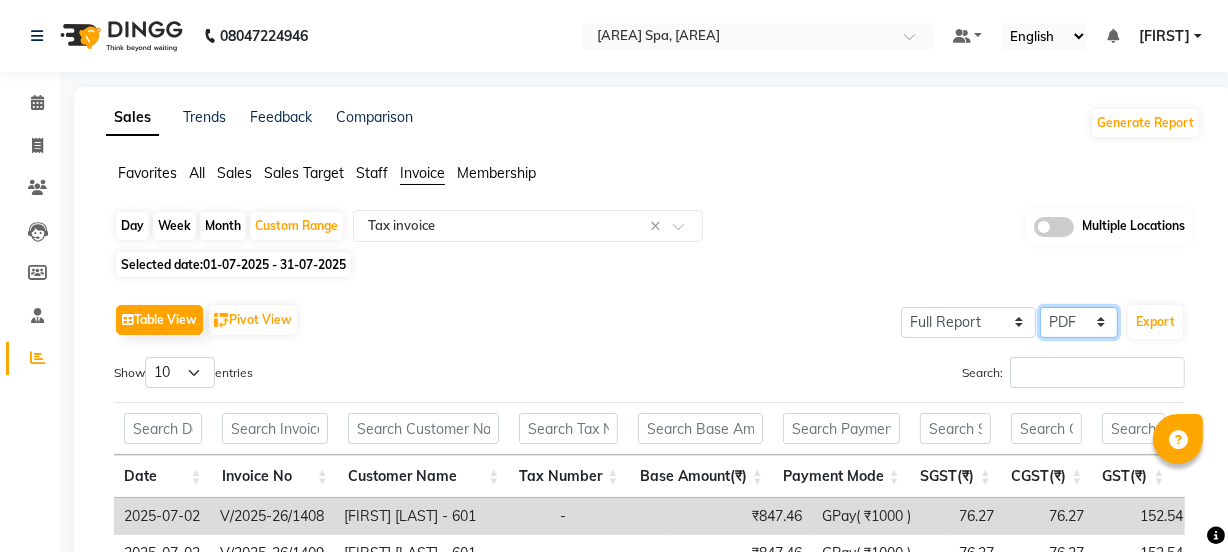 click on "Select CSV PDF" 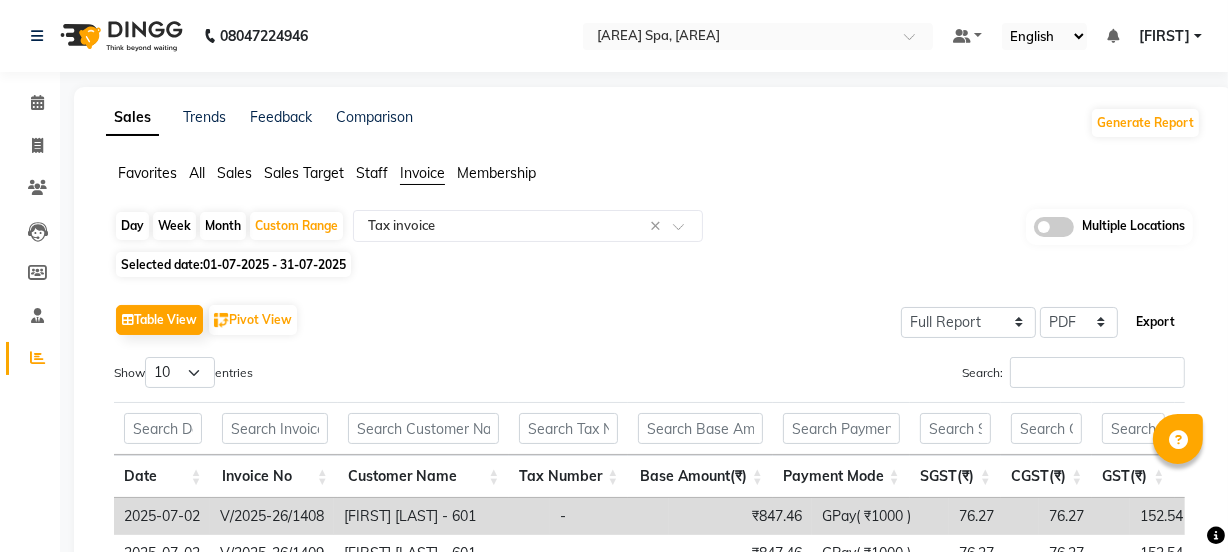 click on "Export" 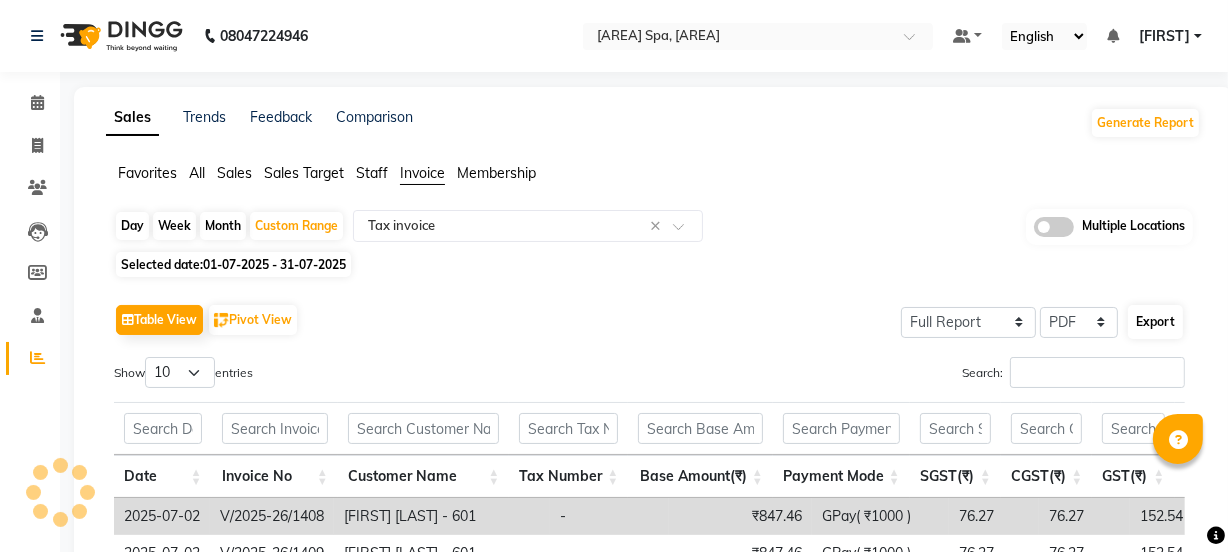 select on "monospace" 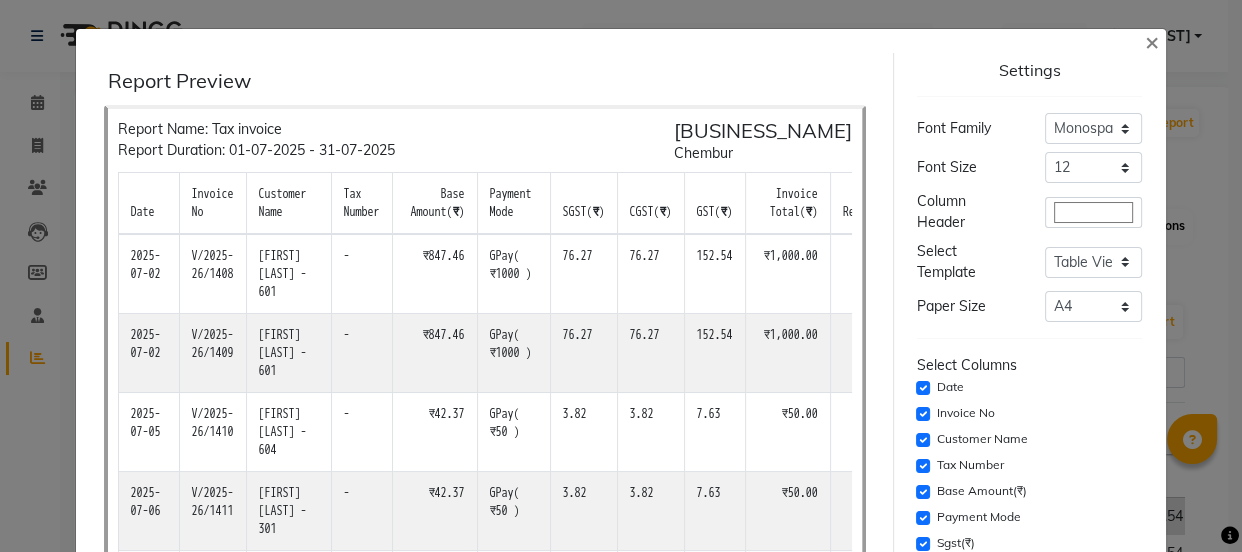 type 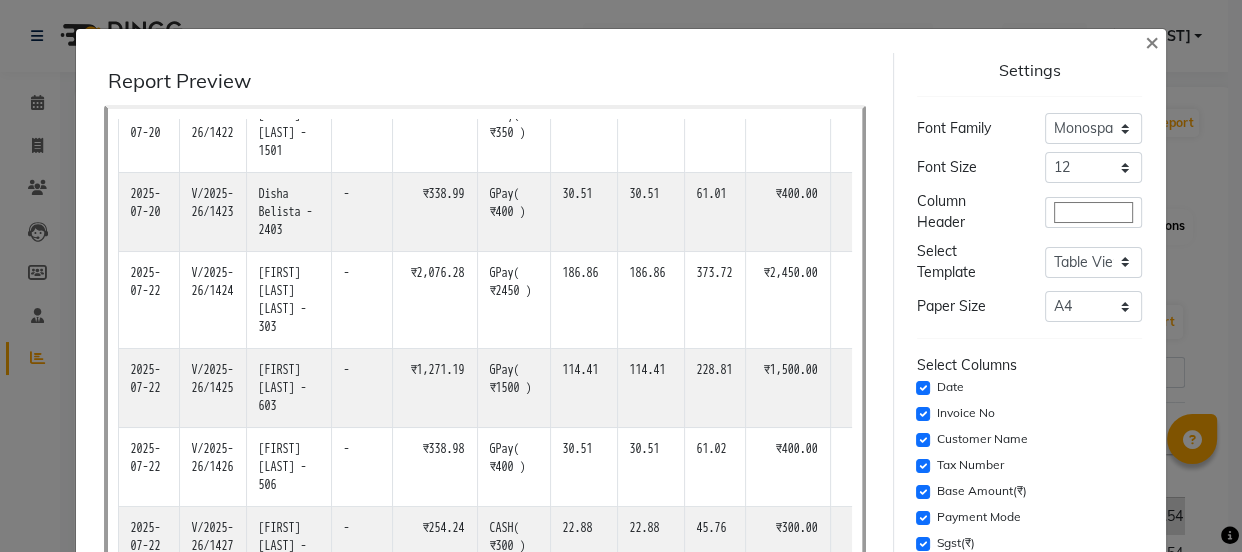 scroll, scrollTop: 1753, scrollLeft: 0, axis: vertical 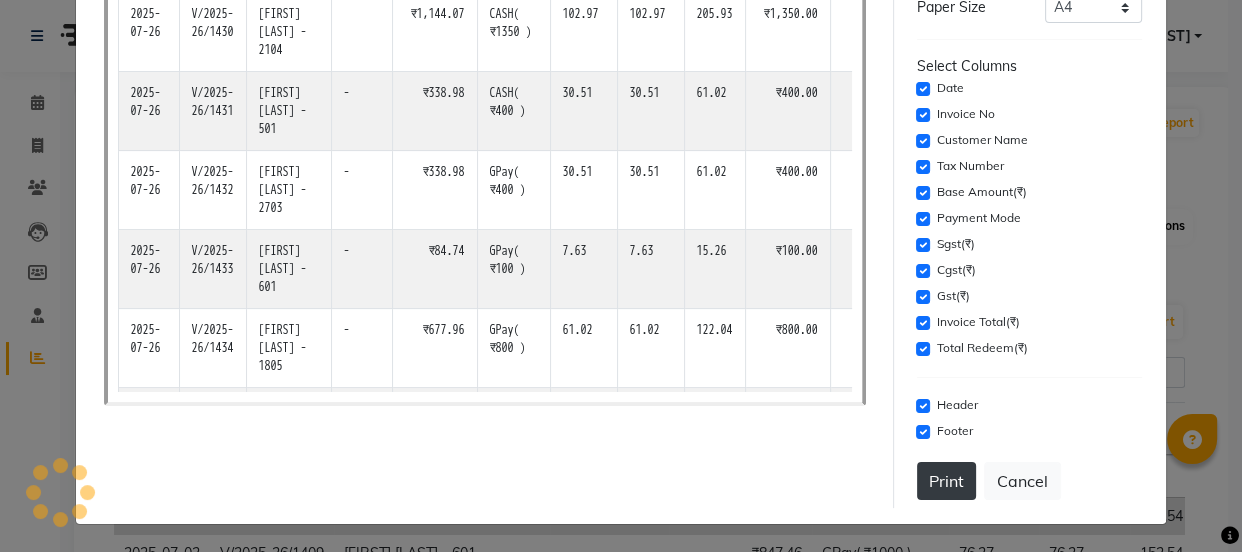 click on "Print" 